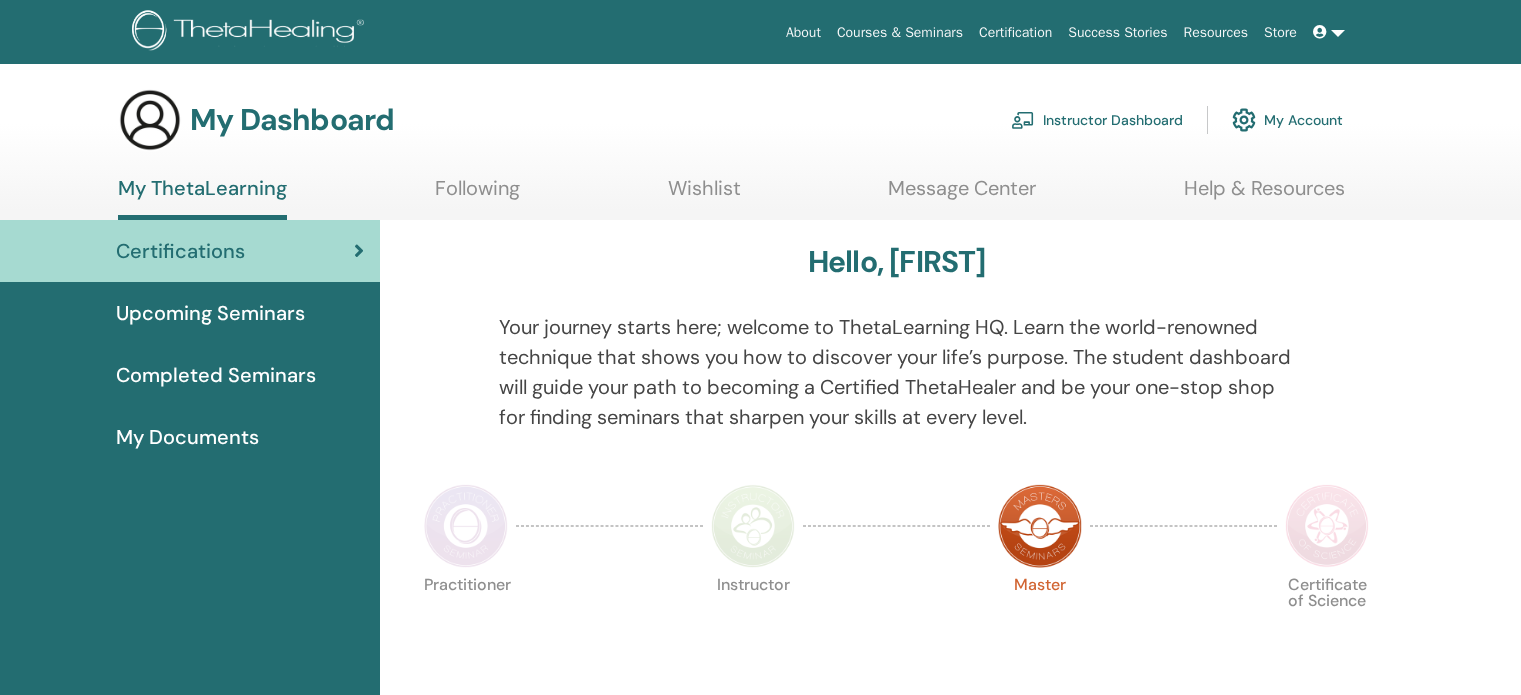 scroll, scrollTop: 0, scrollLeft: 0, axis: both 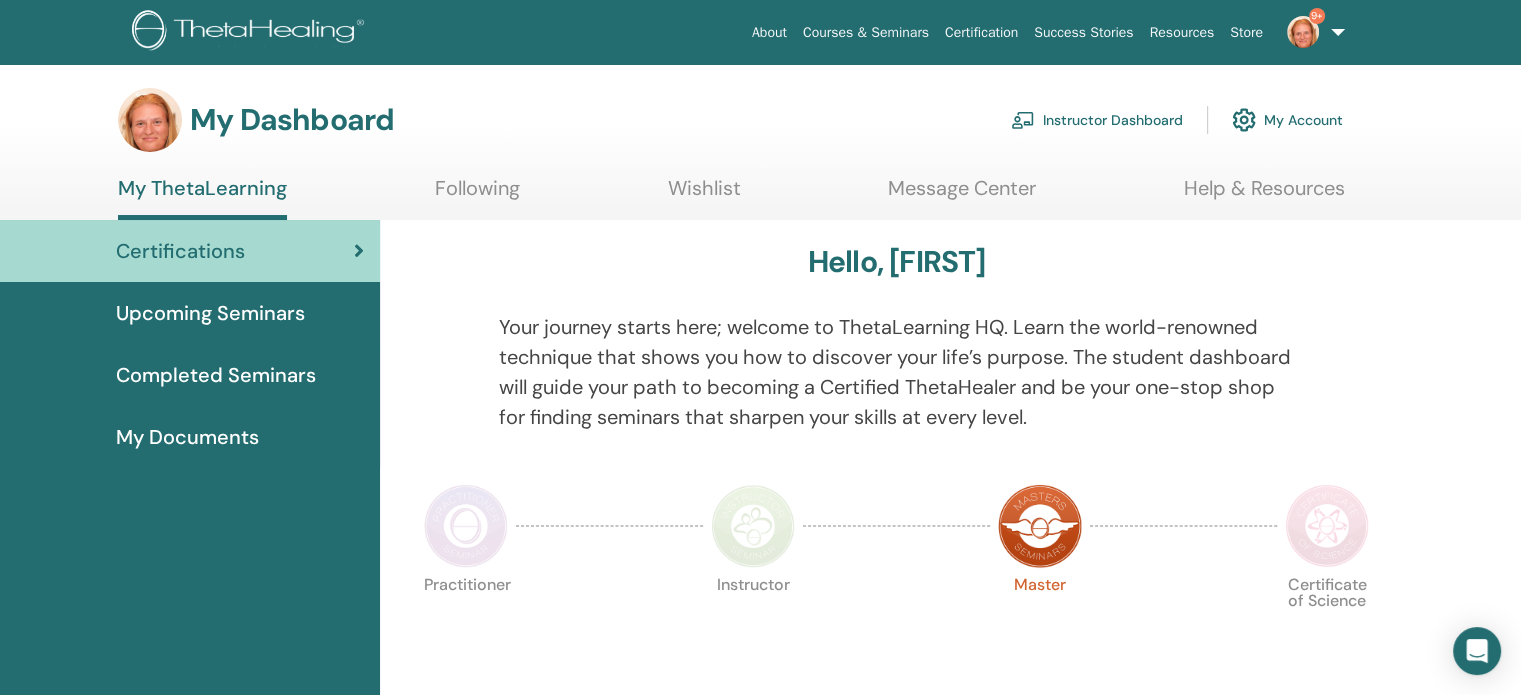 click on "Instructor Dashboard" at bounding box center [1097, 120] 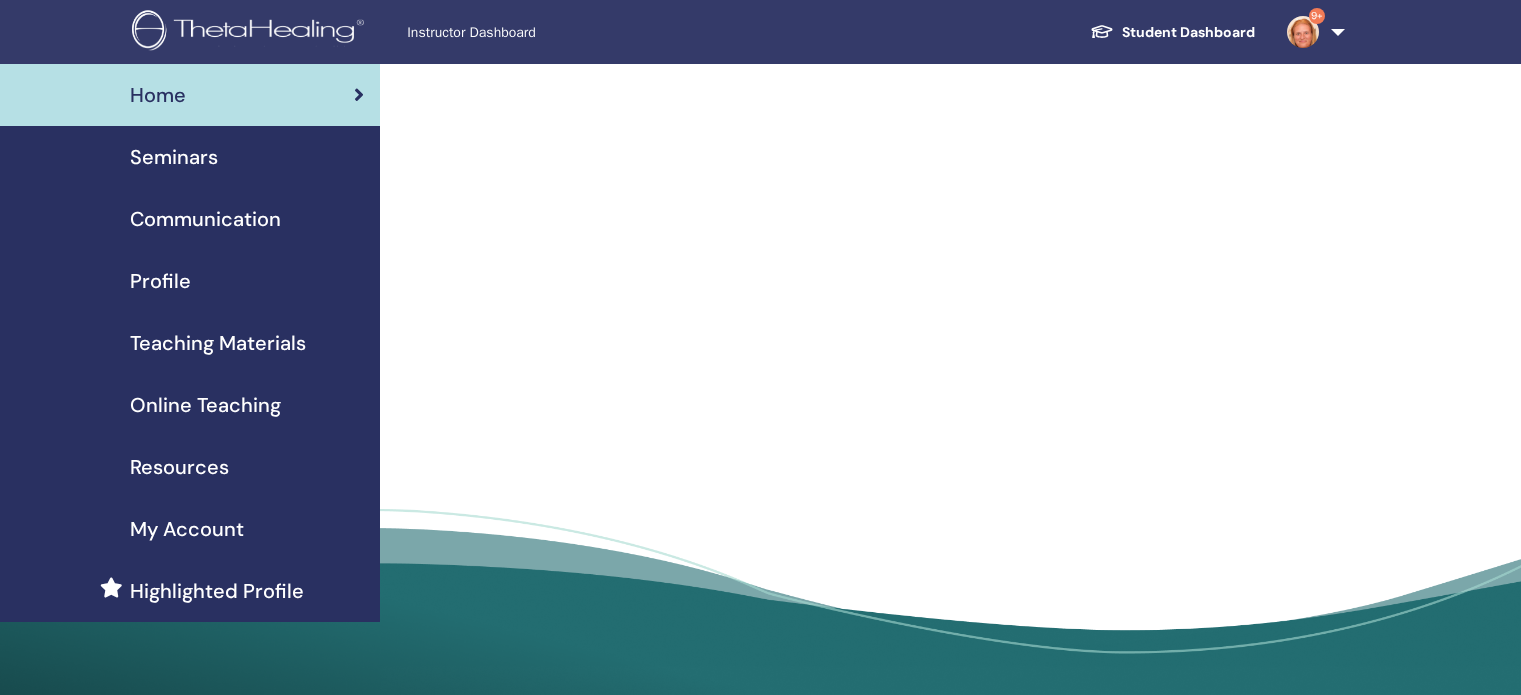 scroll, scrollTop: 0, scrollLeft: 0, axis: both 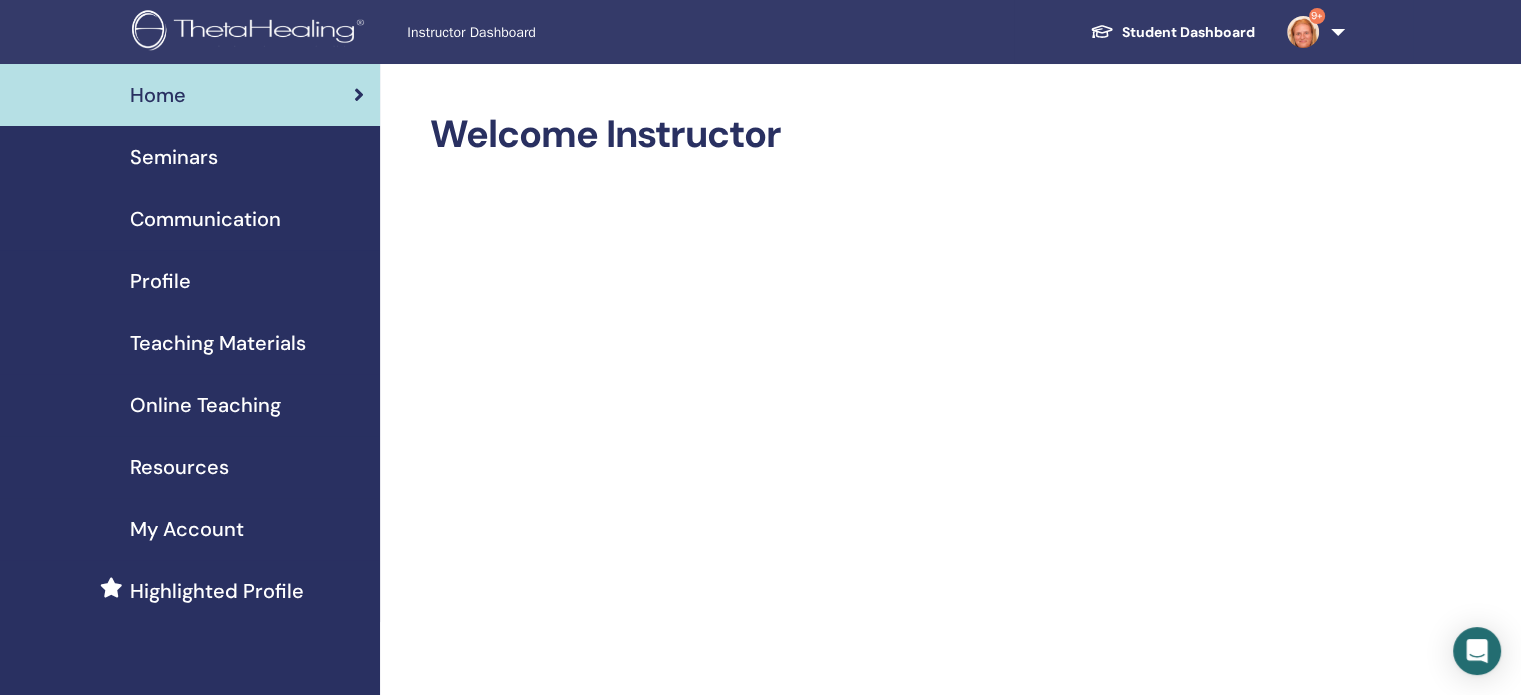 click on "Seminars" at bounding box center [174, 157] 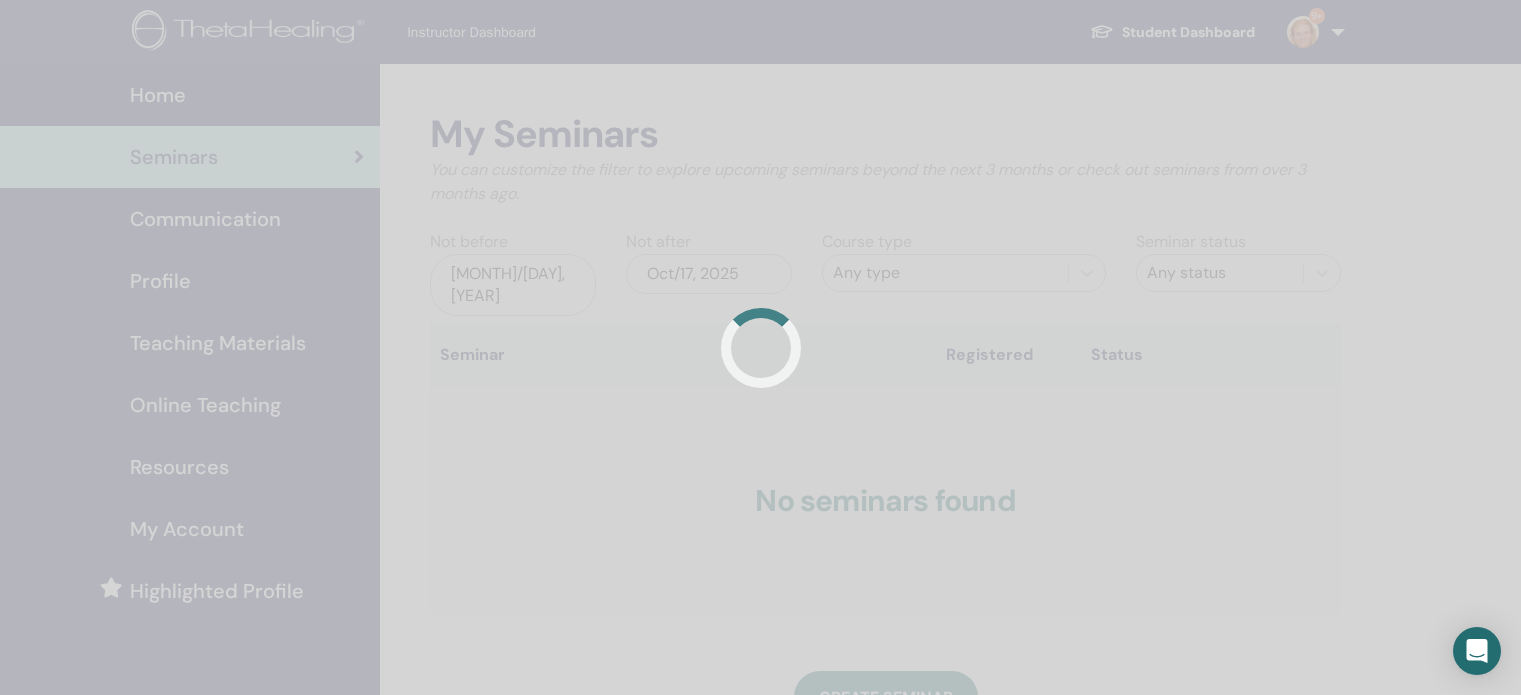 scroll, scrollTop: 0, scrollLeft: 0, axis: both 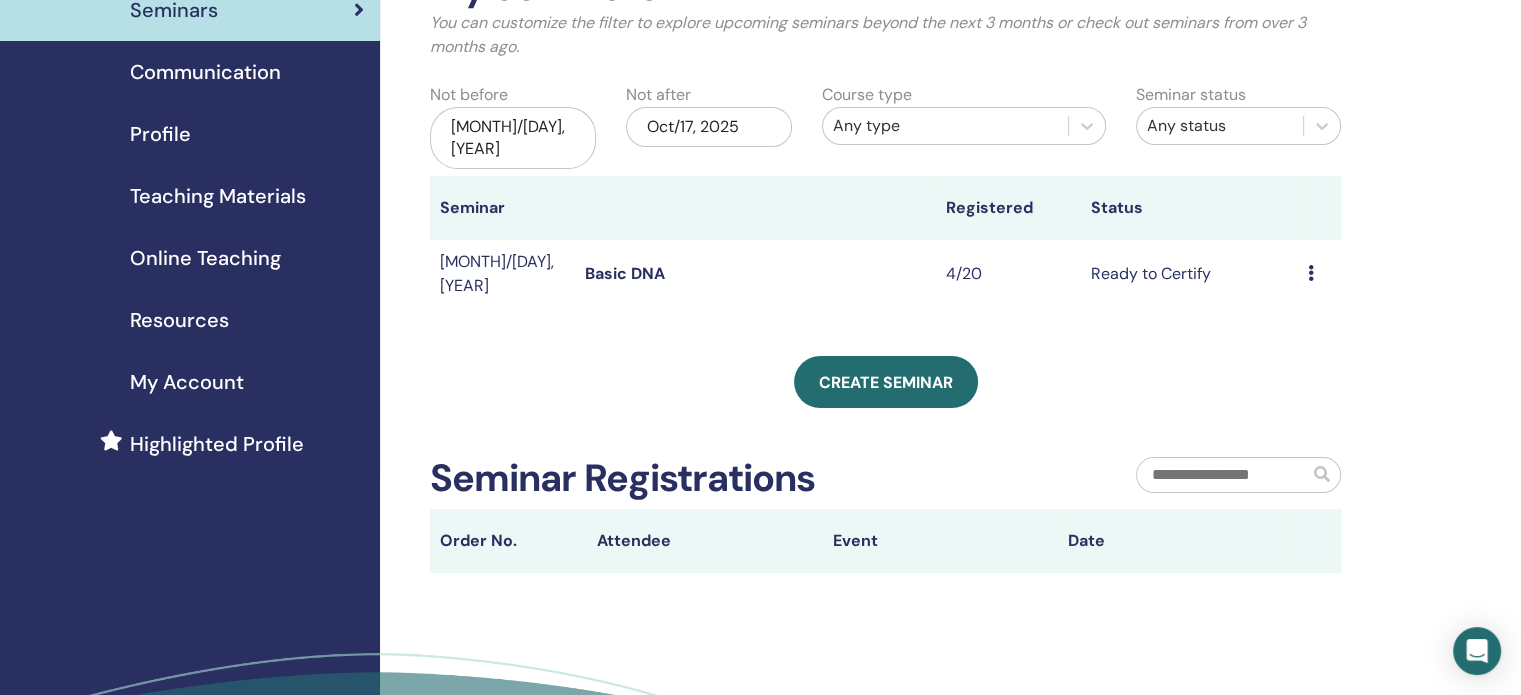click on "Preview Edit Attendees Cancel" at bounding box center [1319, 274] 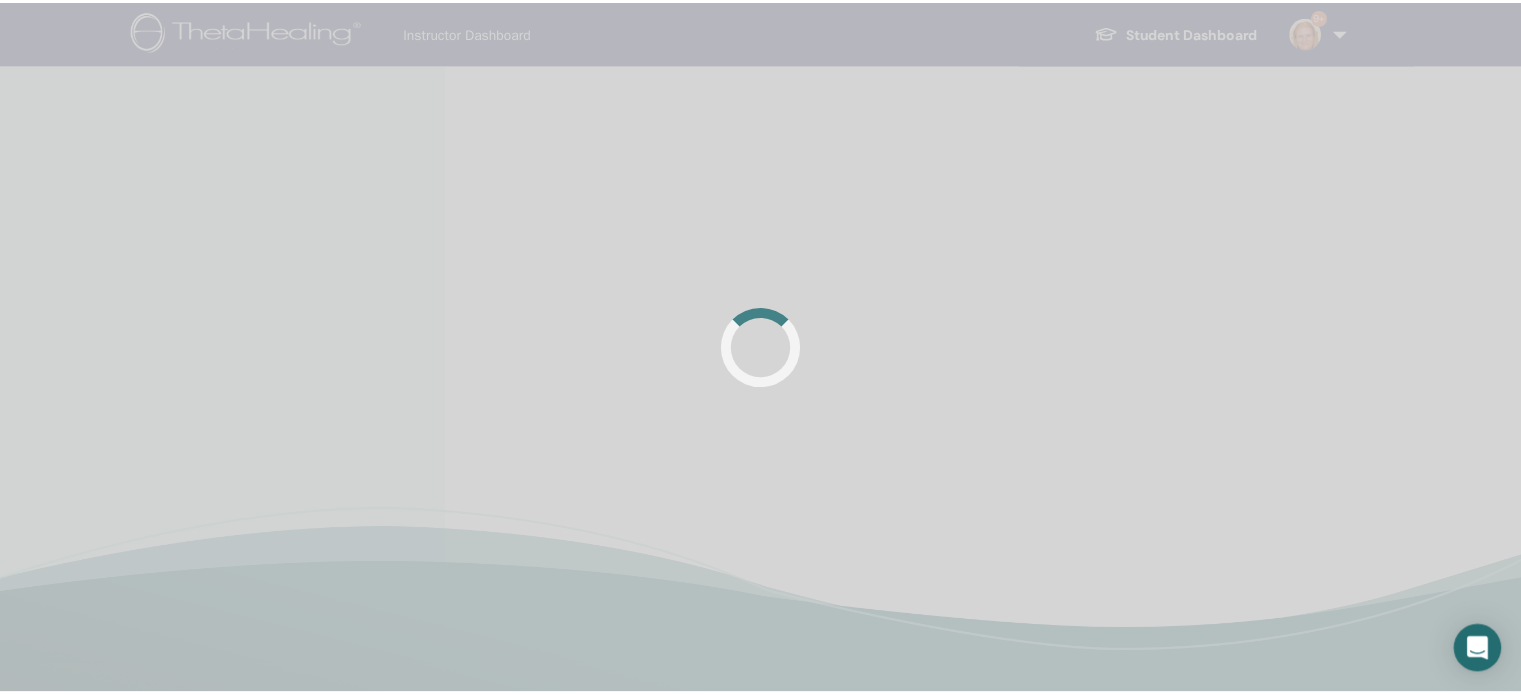 scroll, scrollTop: 0, scrollLeft: 0, axis: both 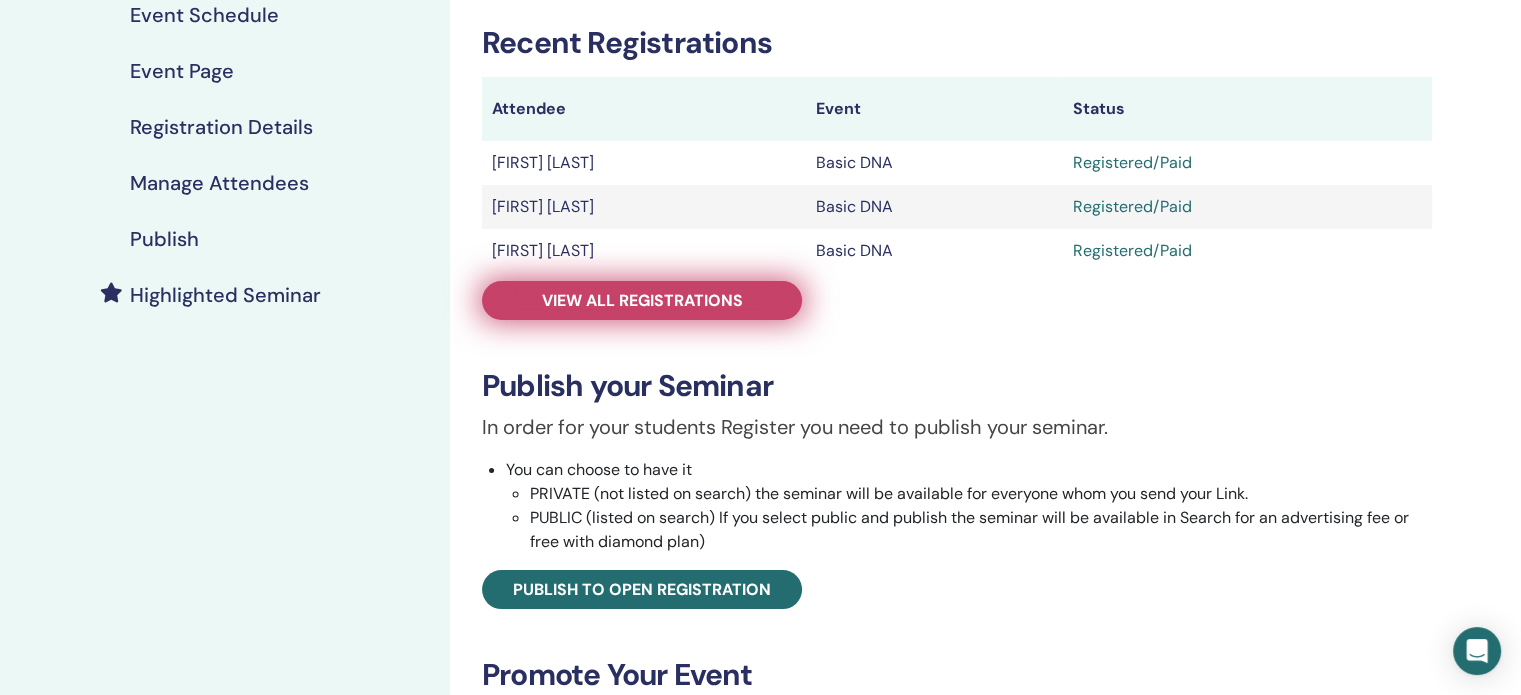 click on "View all registrations" at bounding box center (642, 300) 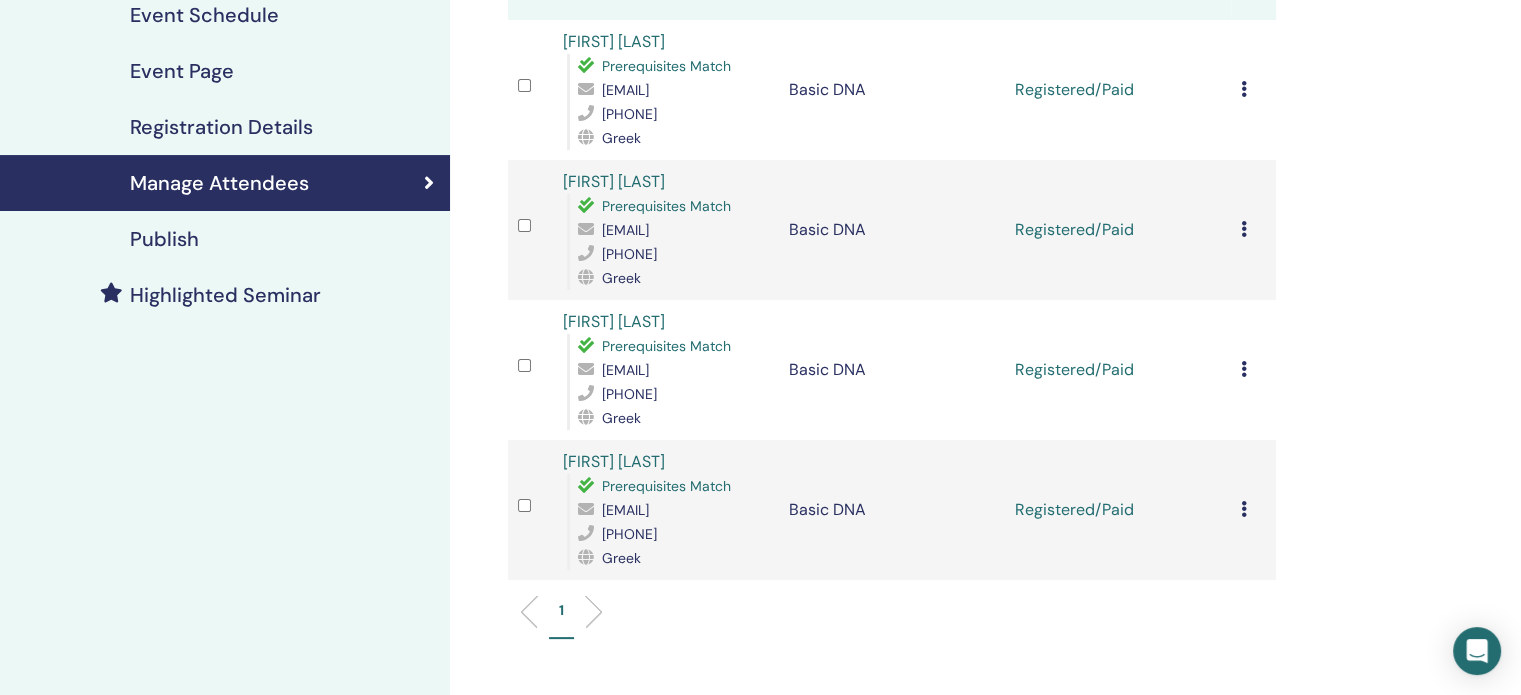 click at bounding box center [1244, 509] 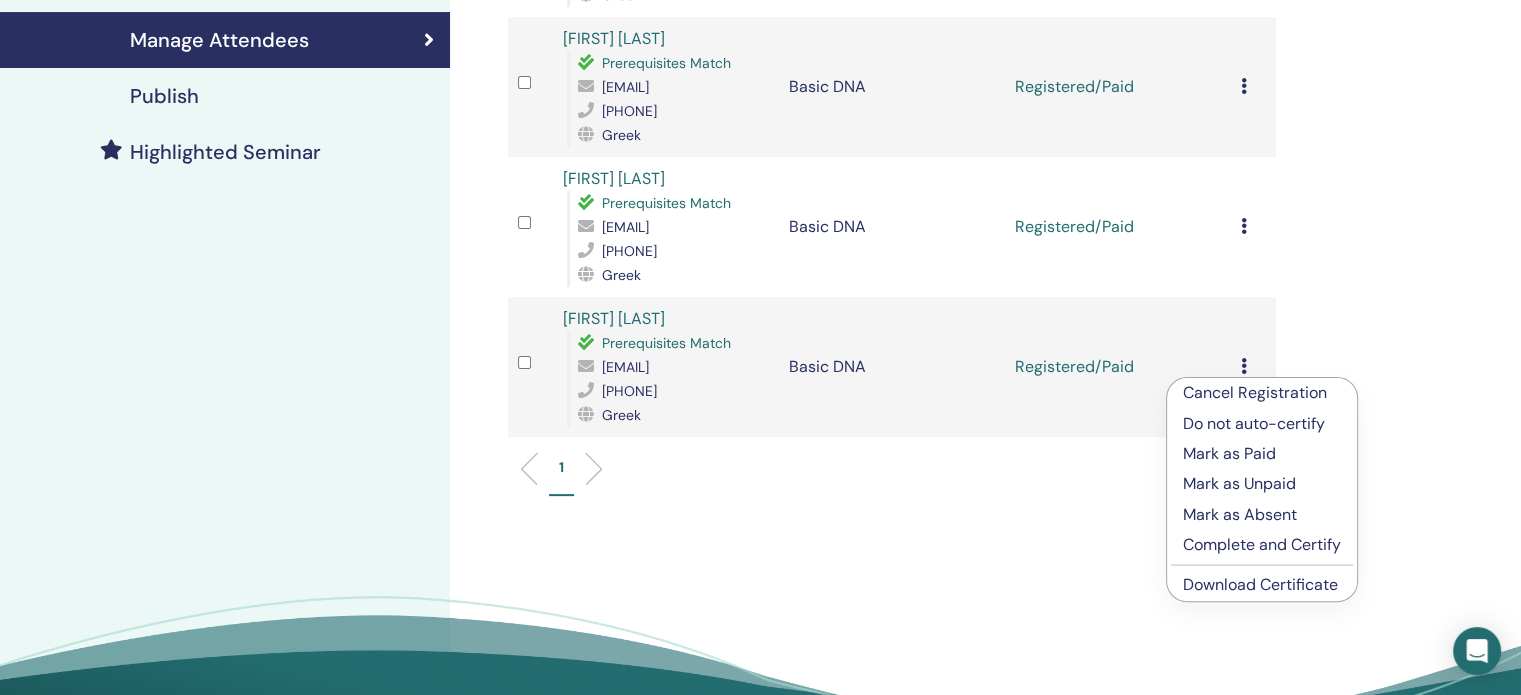scroll, scrollTop: 480, scrollLeft: 0, axis: vertical 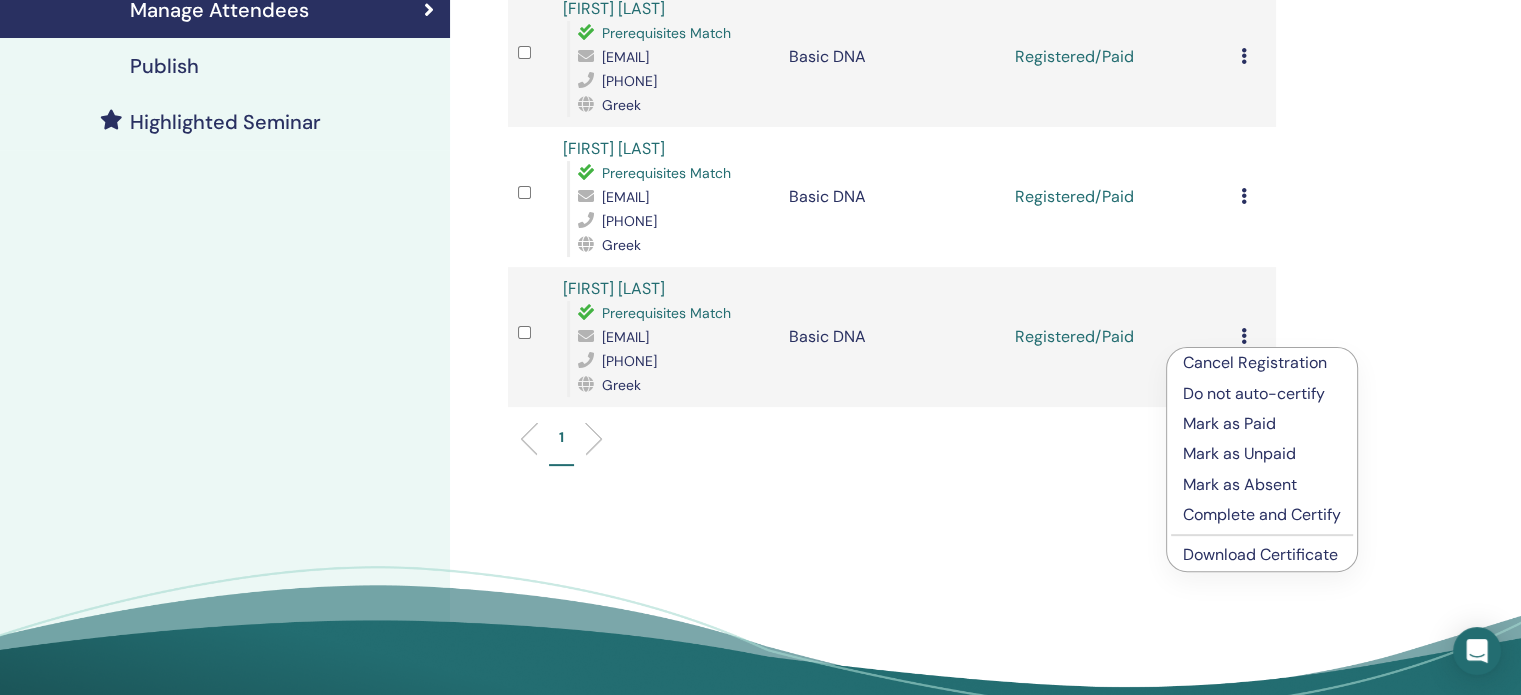 click on "Complete and Certify" at bounding box center (1262, 515) 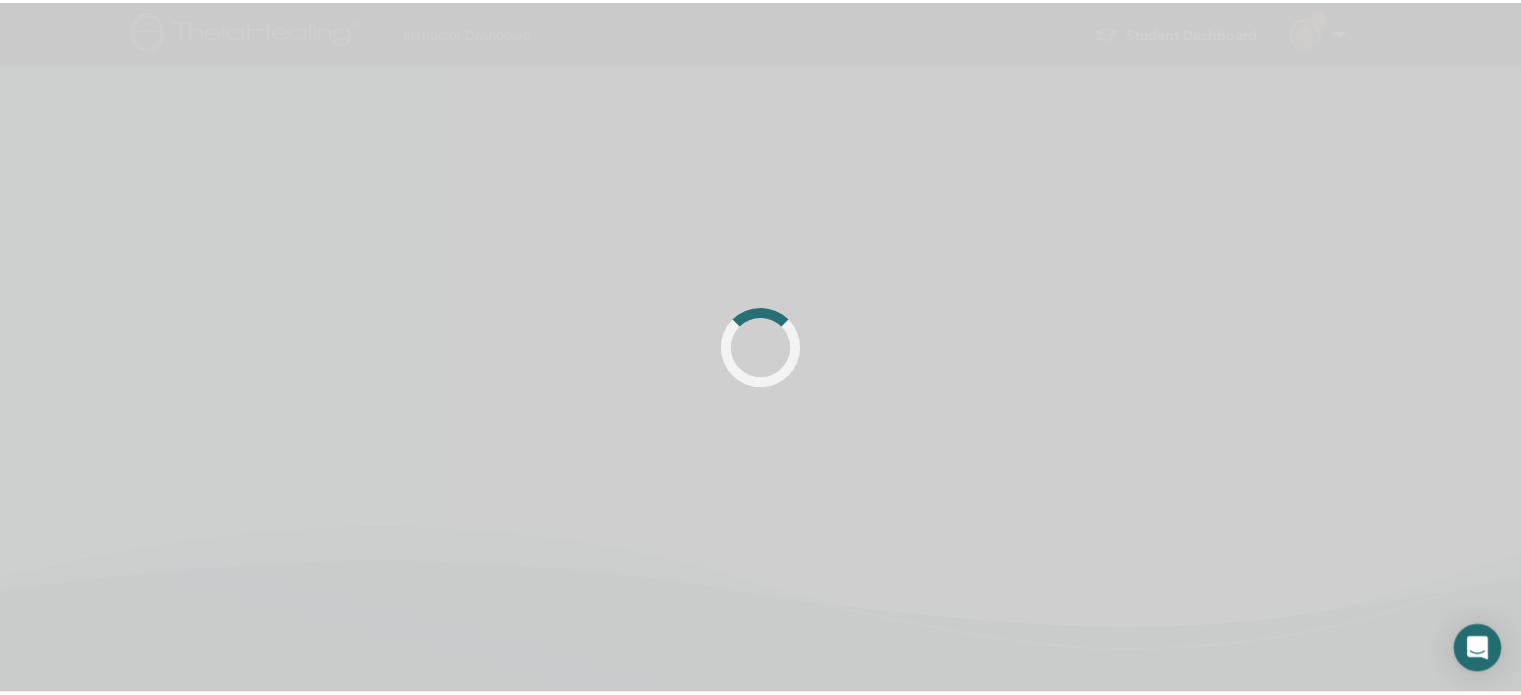 scroll, scrollTop: 476, scrollLeft: 0, axis: vertical 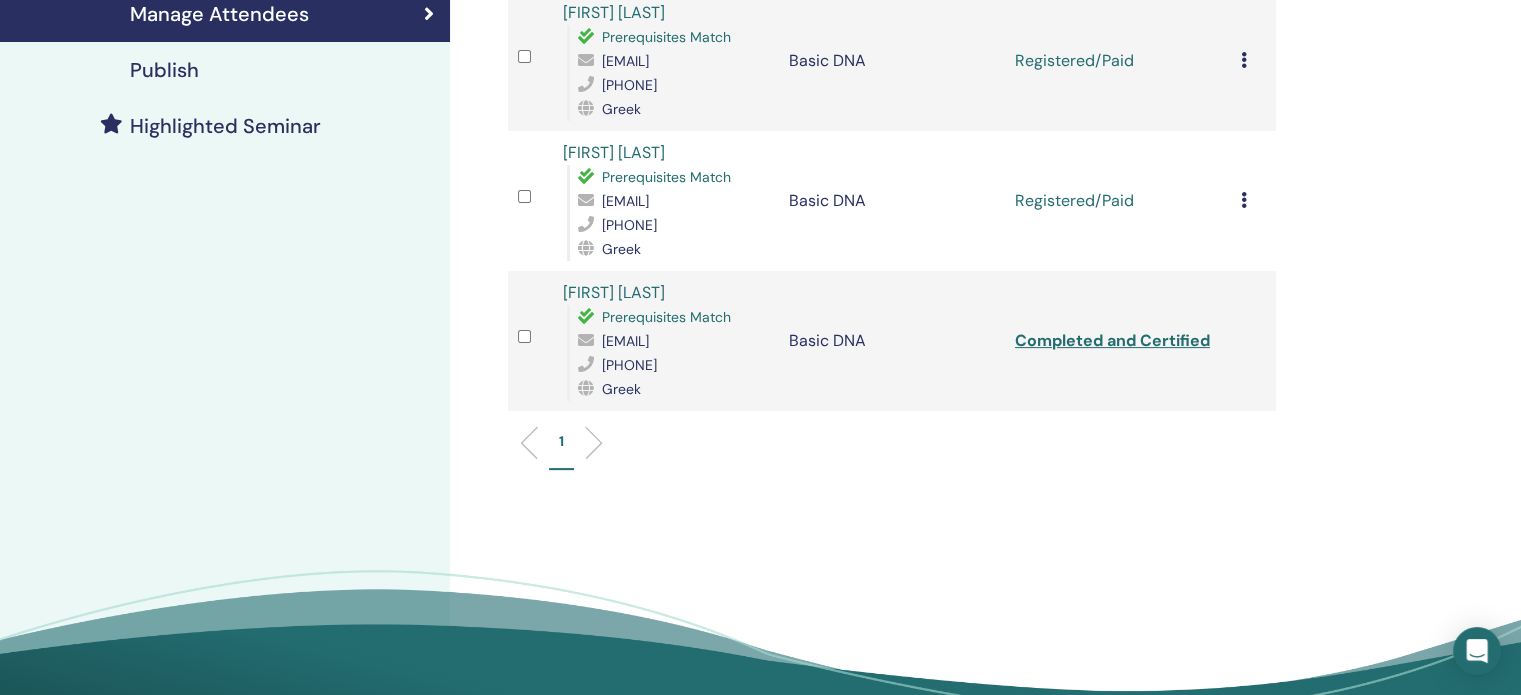 click at bounding box center (1244, 200) 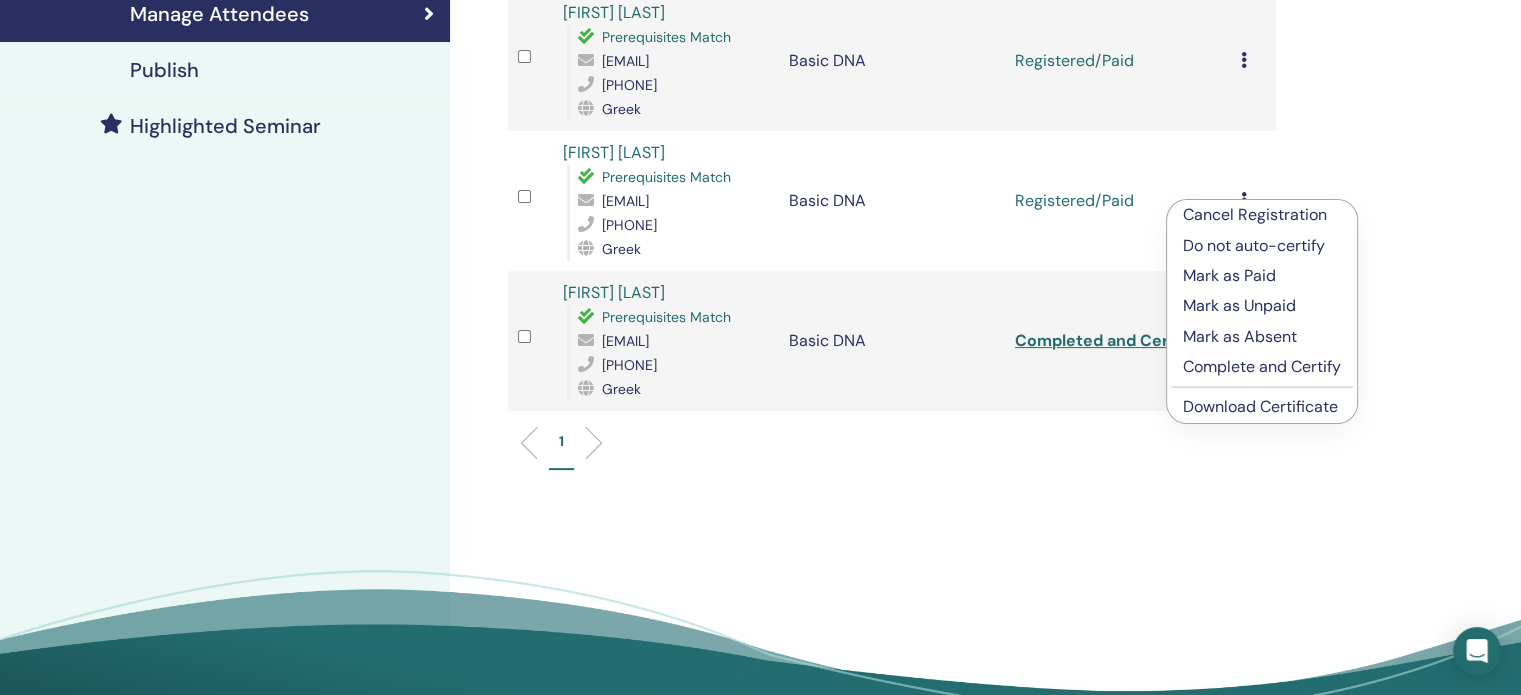 click on "Complete and Certify" at bounding box center [1262, 367] 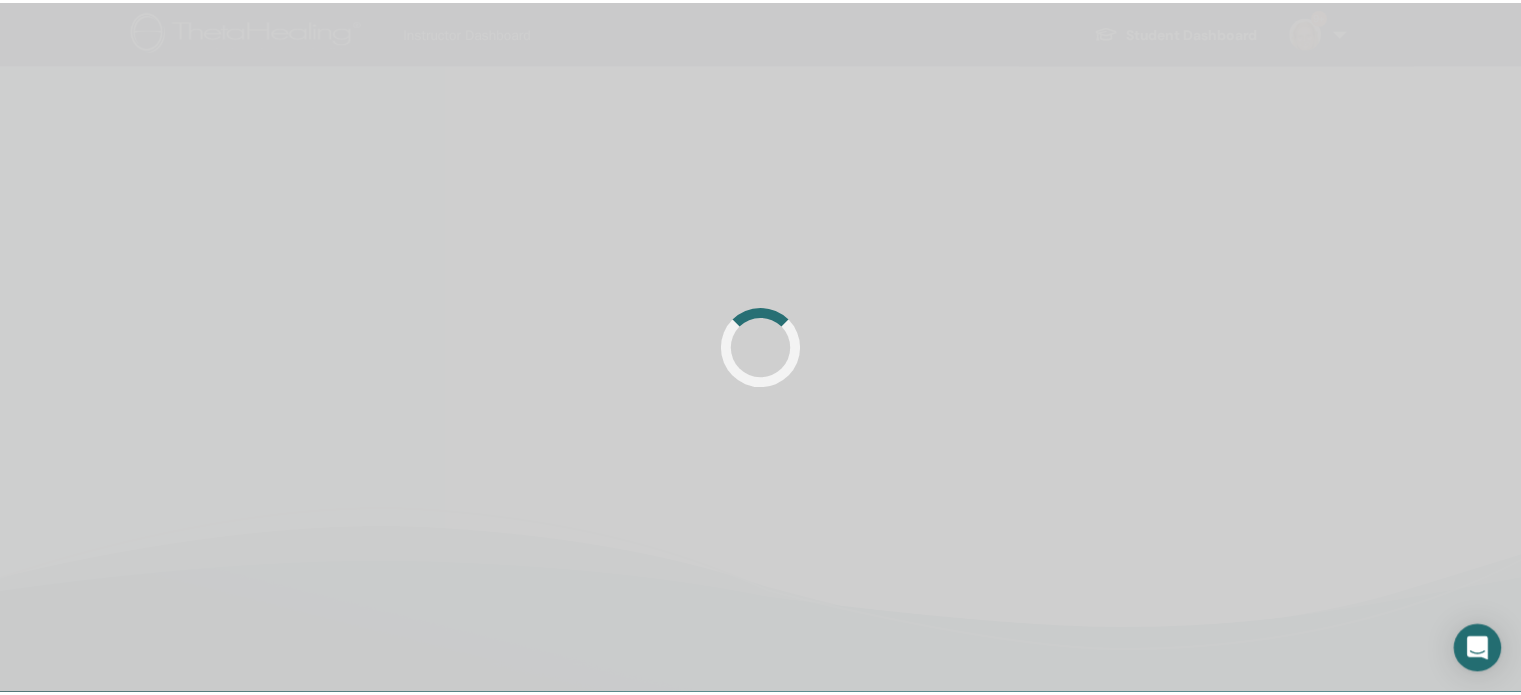 scroll, scrollTop: 476, scrollLeft: 0, axis: vertical 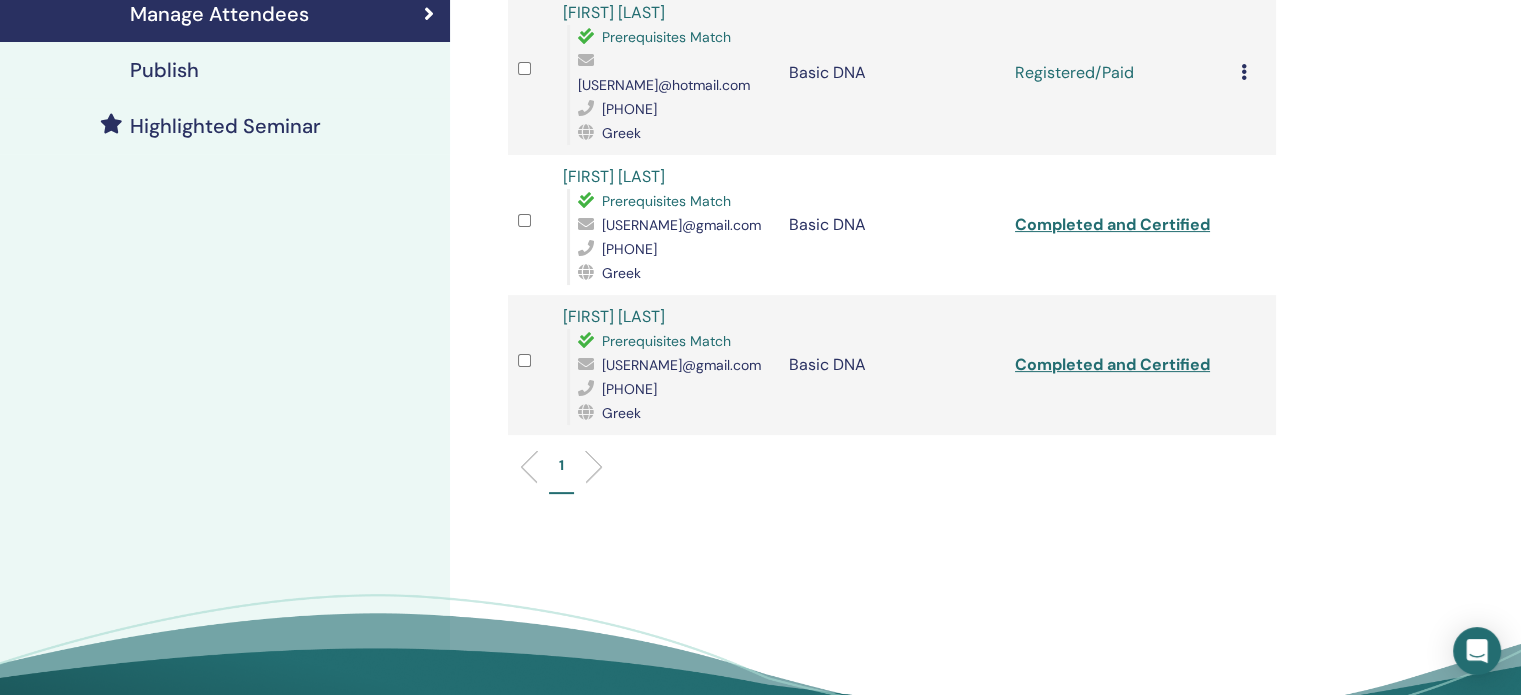 click at bounding box center (1244, 72) 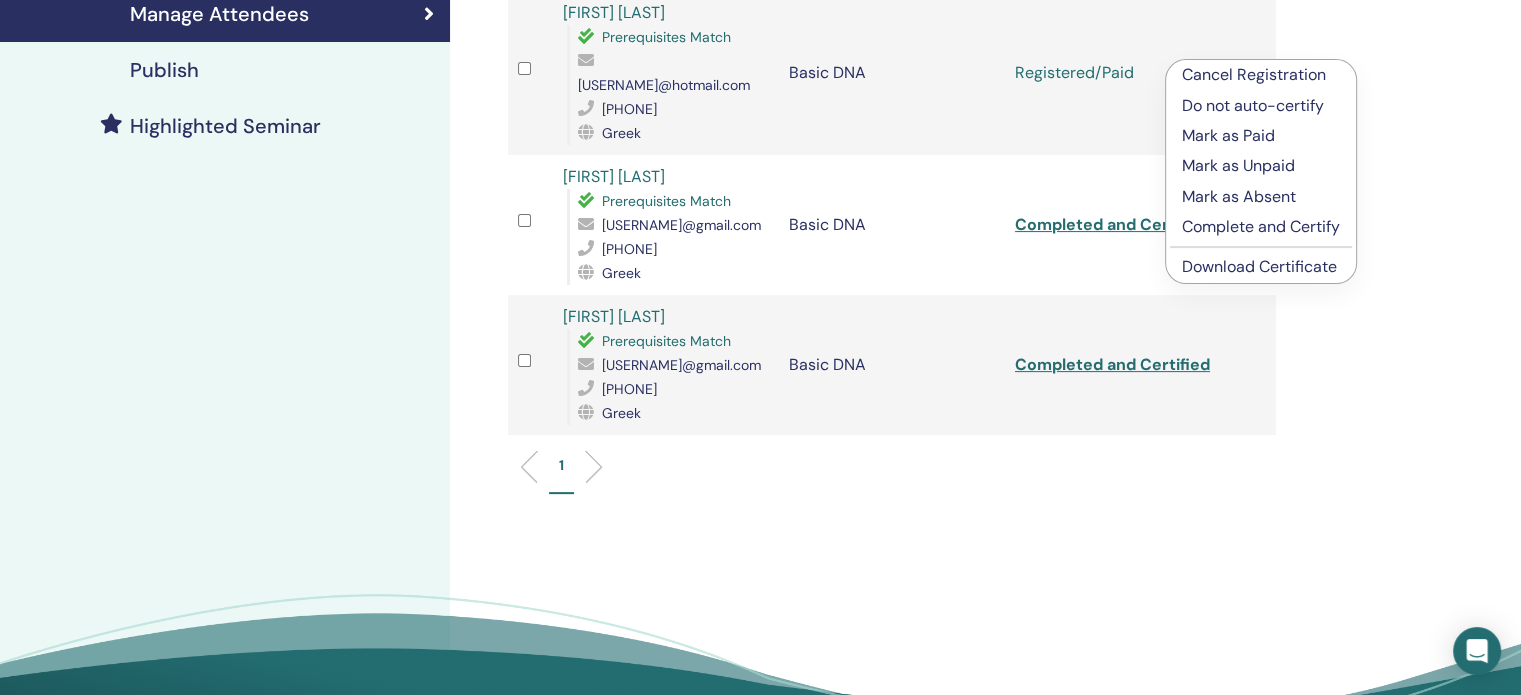 click on "Complete and Certify" at bounding box center [1261, 227] 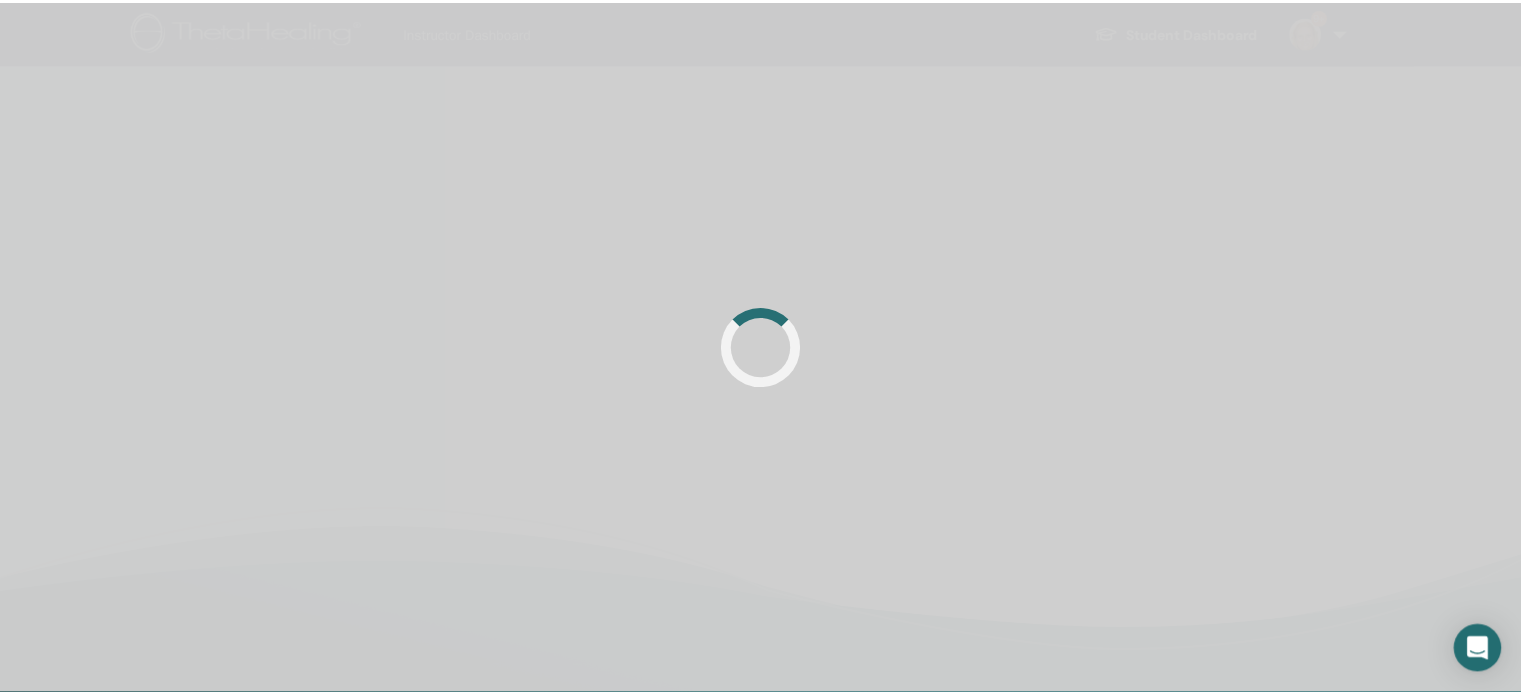 scroll, scrollTop: 476, scrollLeft: 0, axis: vertical 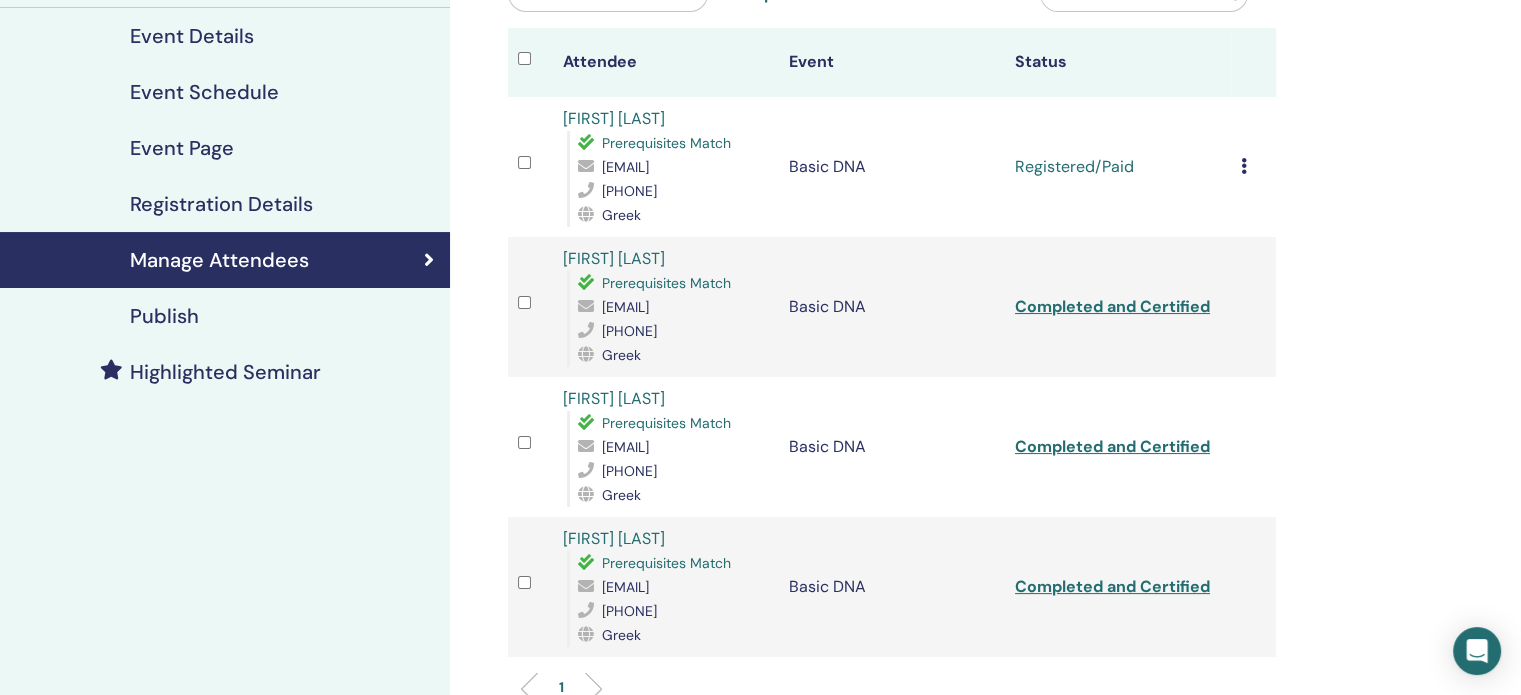 click at bounding box center [1244, 166] 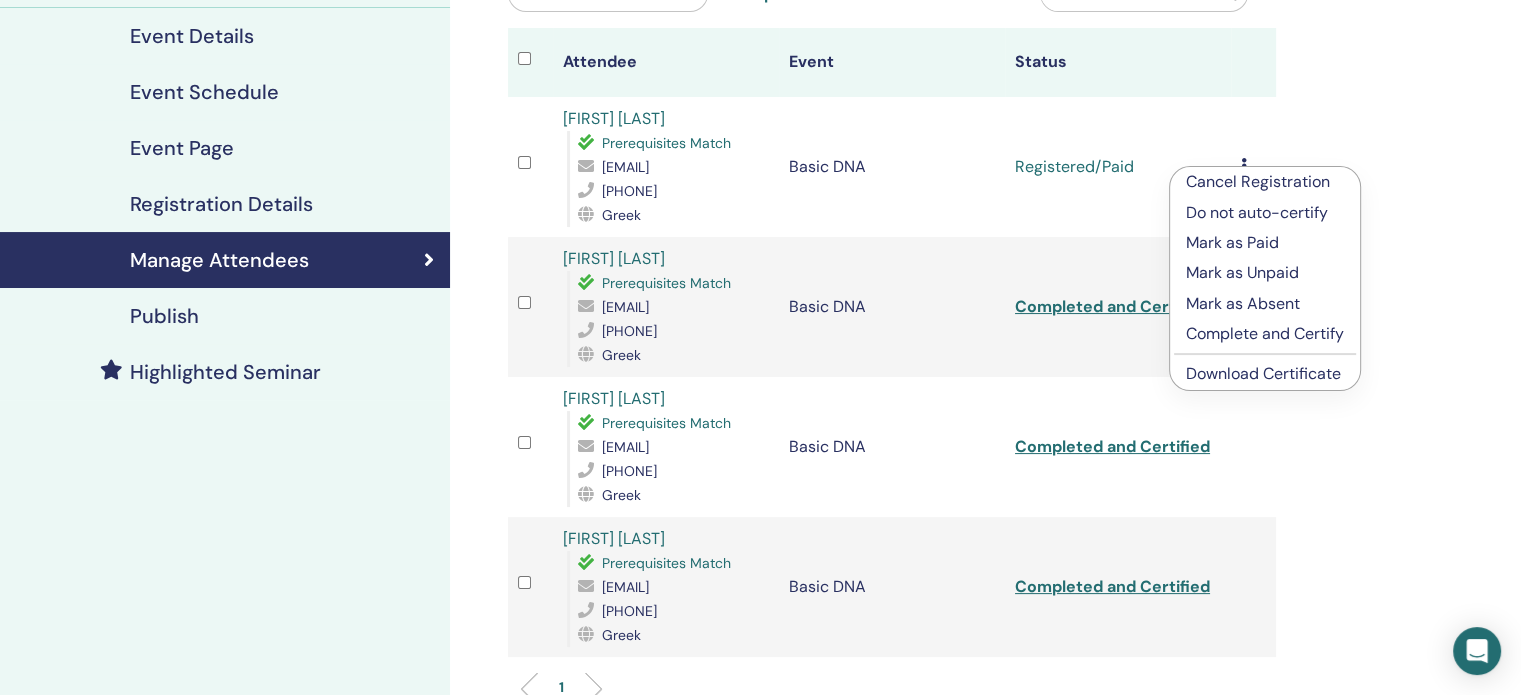 click on "Complete and Certify" at bounding box center [1265, 334] 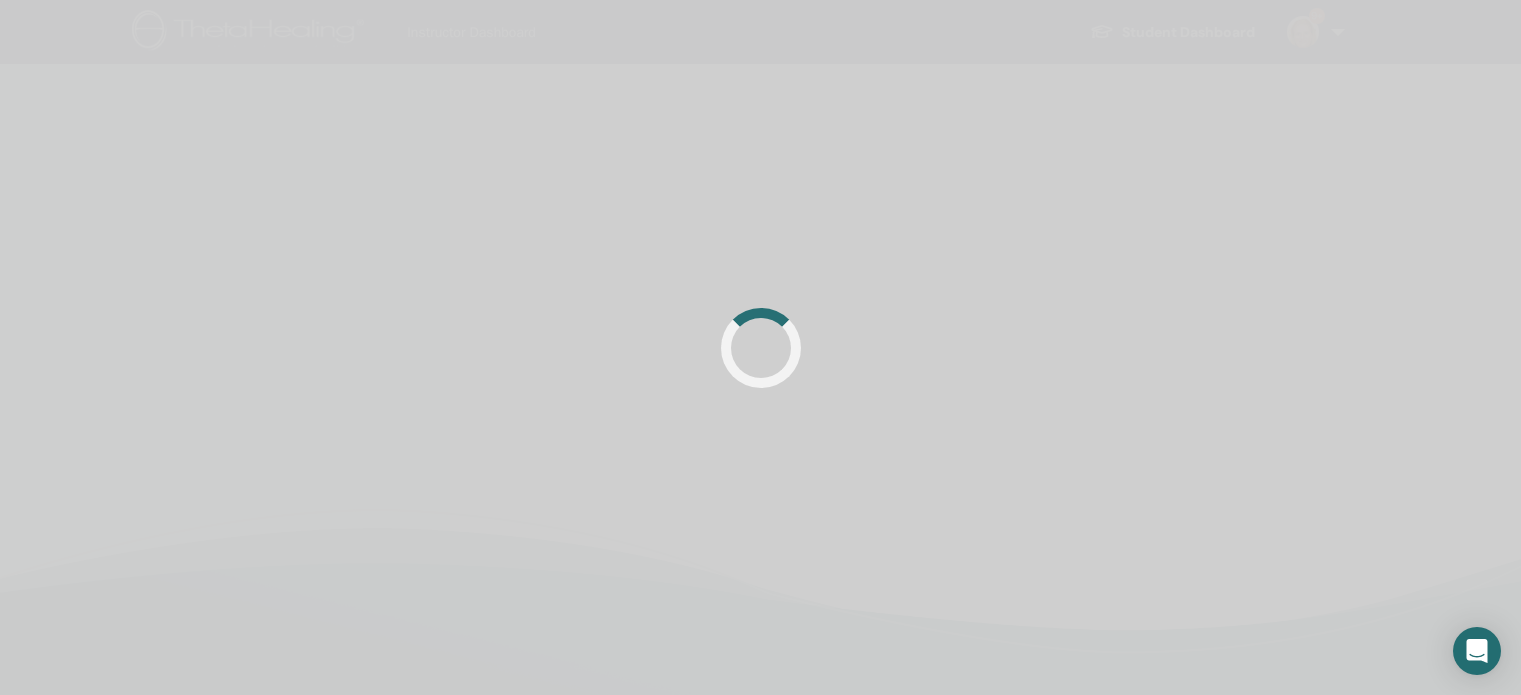 scroll, scrollTop: 230, scrollLeft: 0, axis: vertical 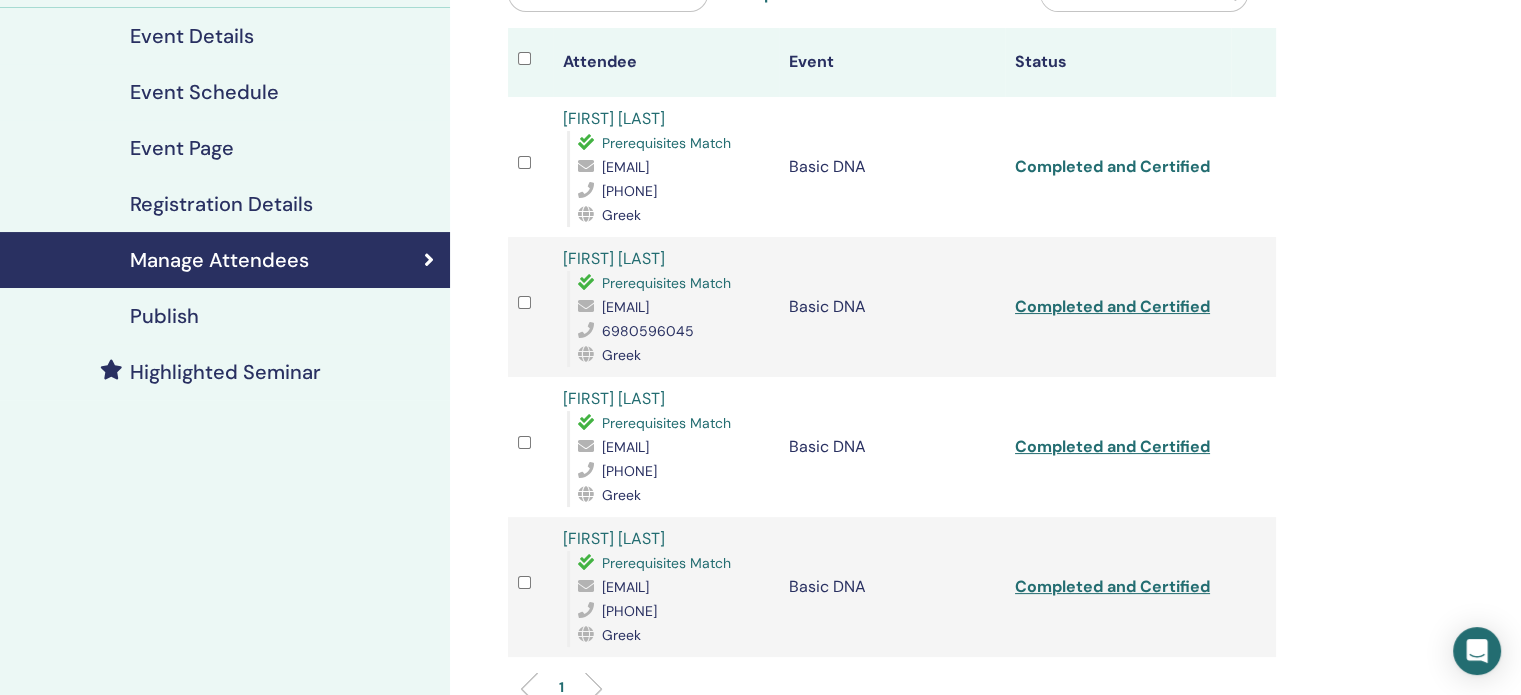 click on "Completed and Certified" at bounding box center (1112, 166) 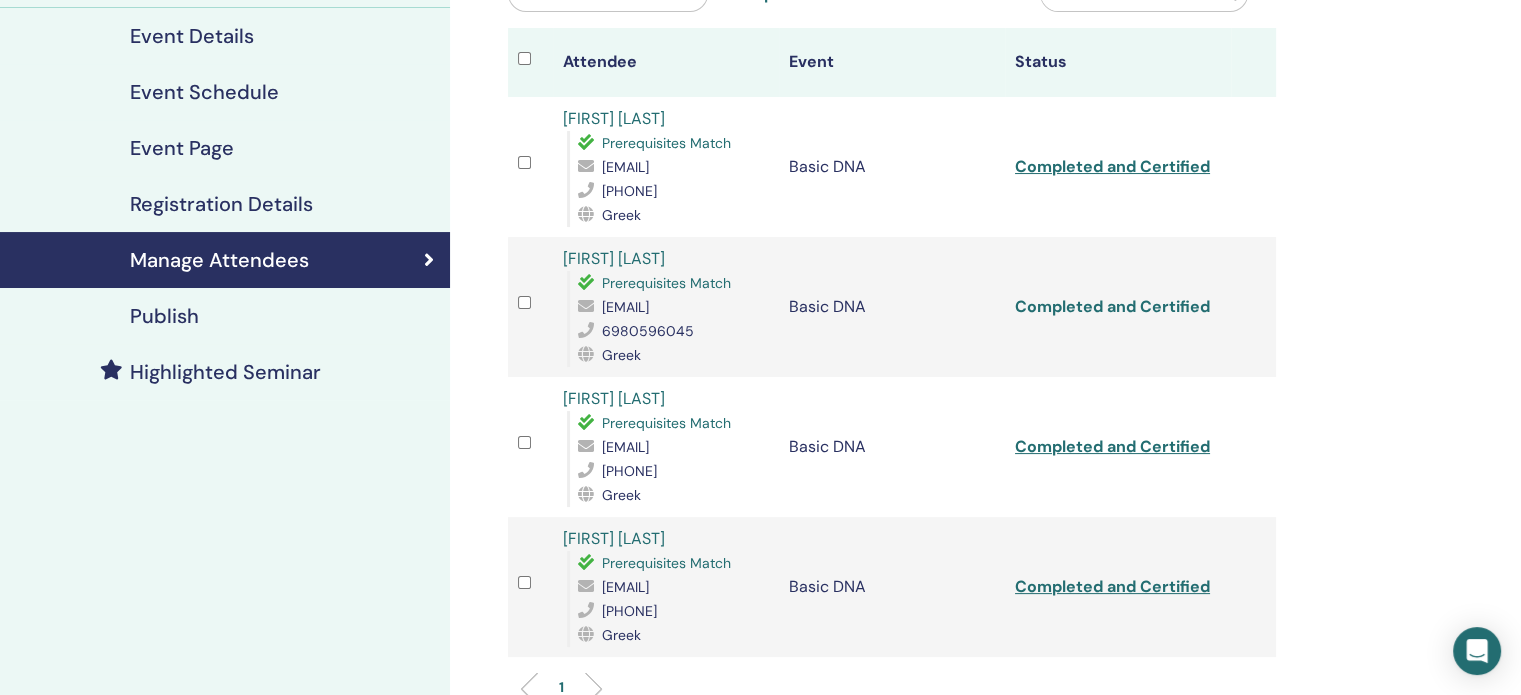 click on "Completed and Certified" at bounding box center [1112, 306] 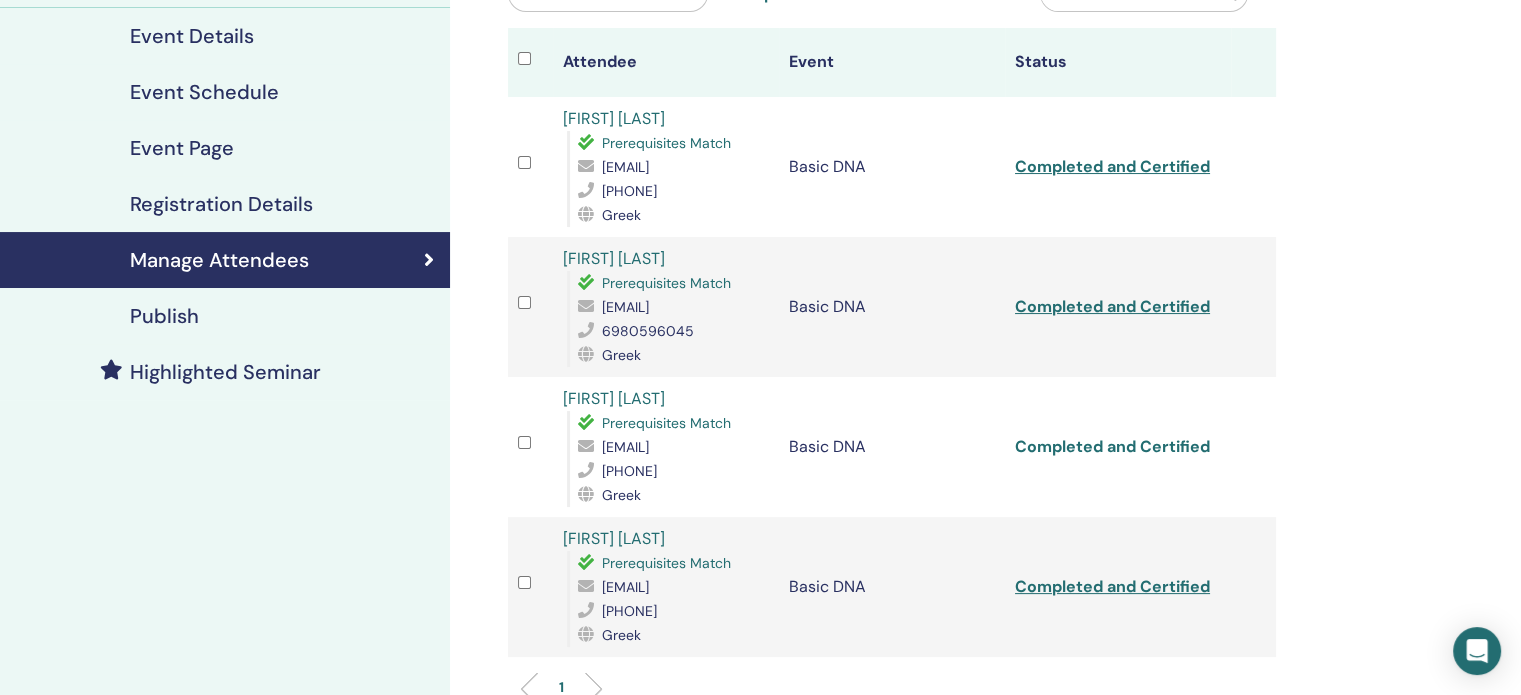 click on "Completed and Certified" at bounding box center [1112, 446] 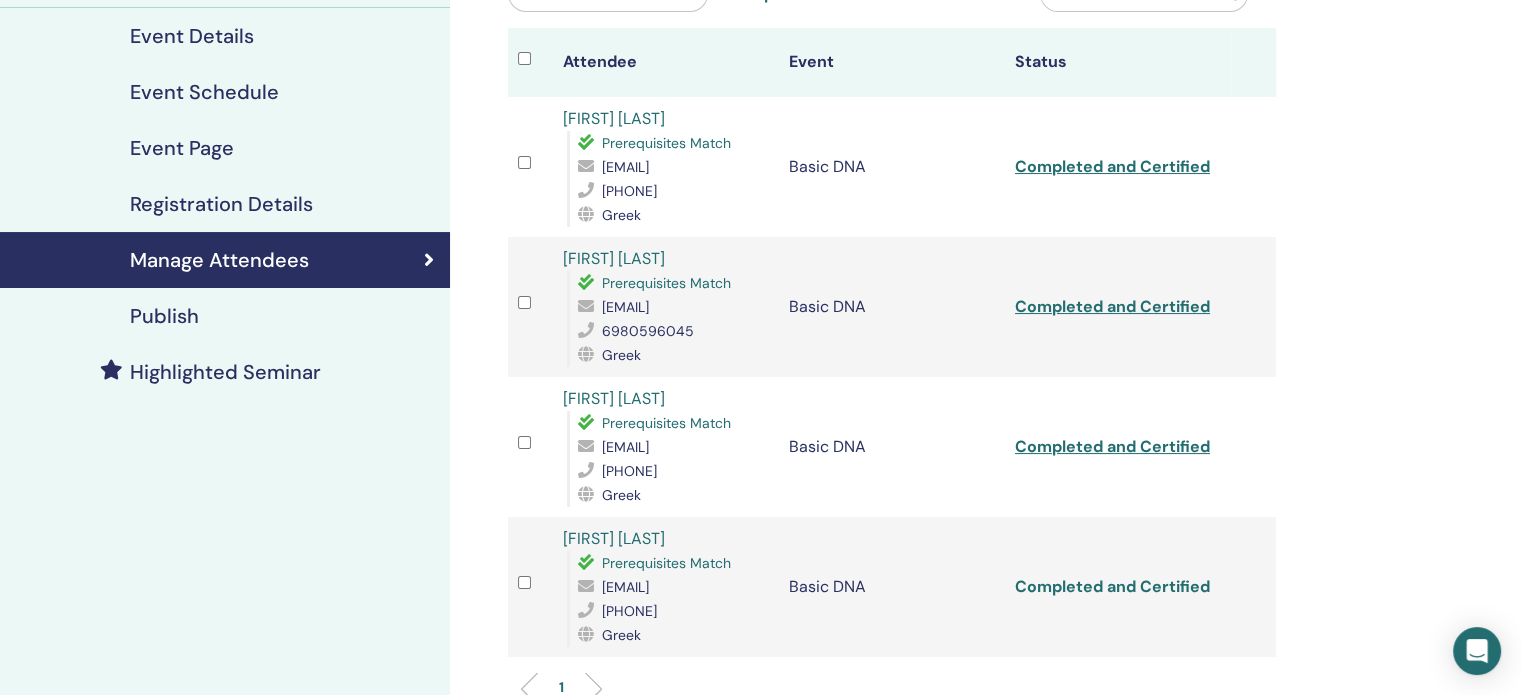 click on "Completed and Certified" at bounding box center [1112, 586] 